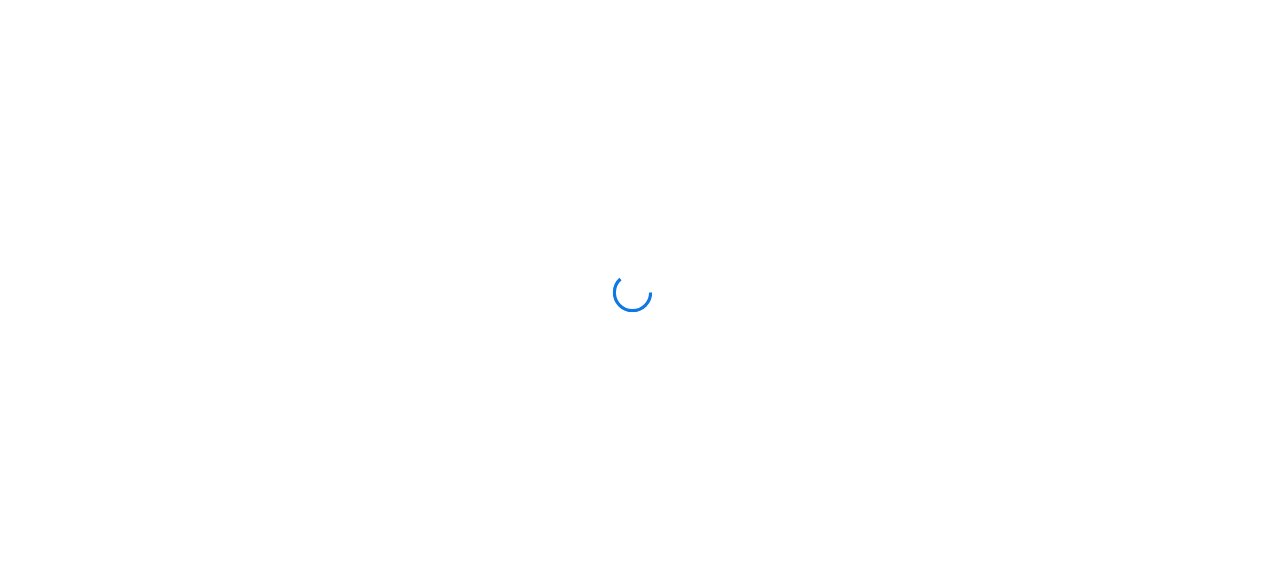 scroll, scrollTop: 0, scrollLeft: 0, axis: both 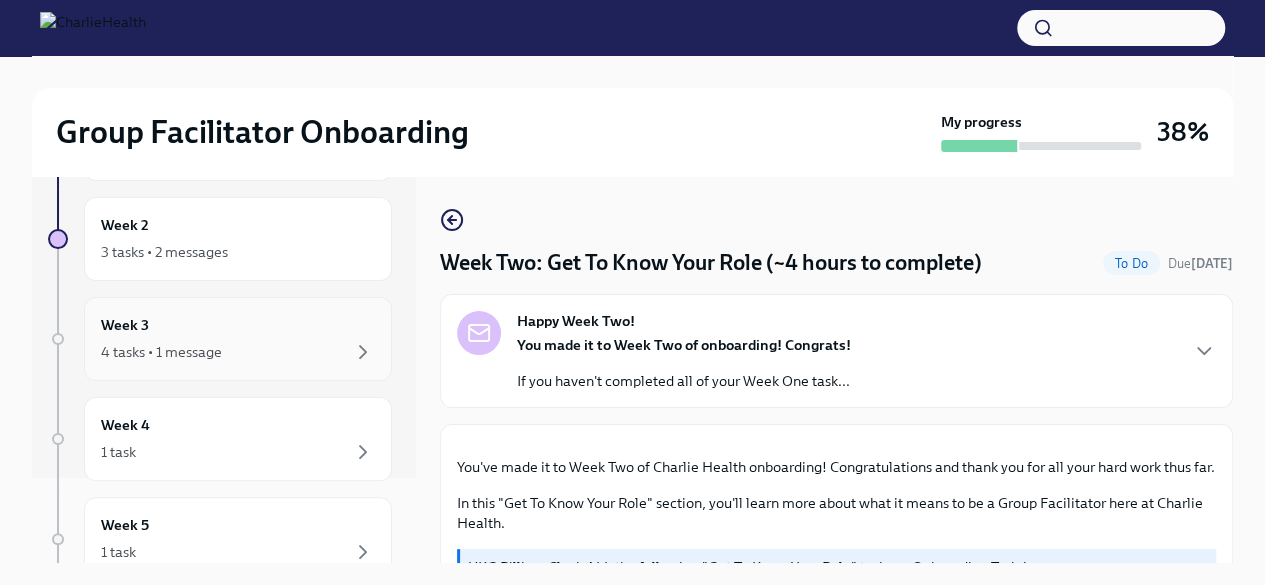 click on "Week 3 4 tasks • 1 message" at bounding box center (238, 339) 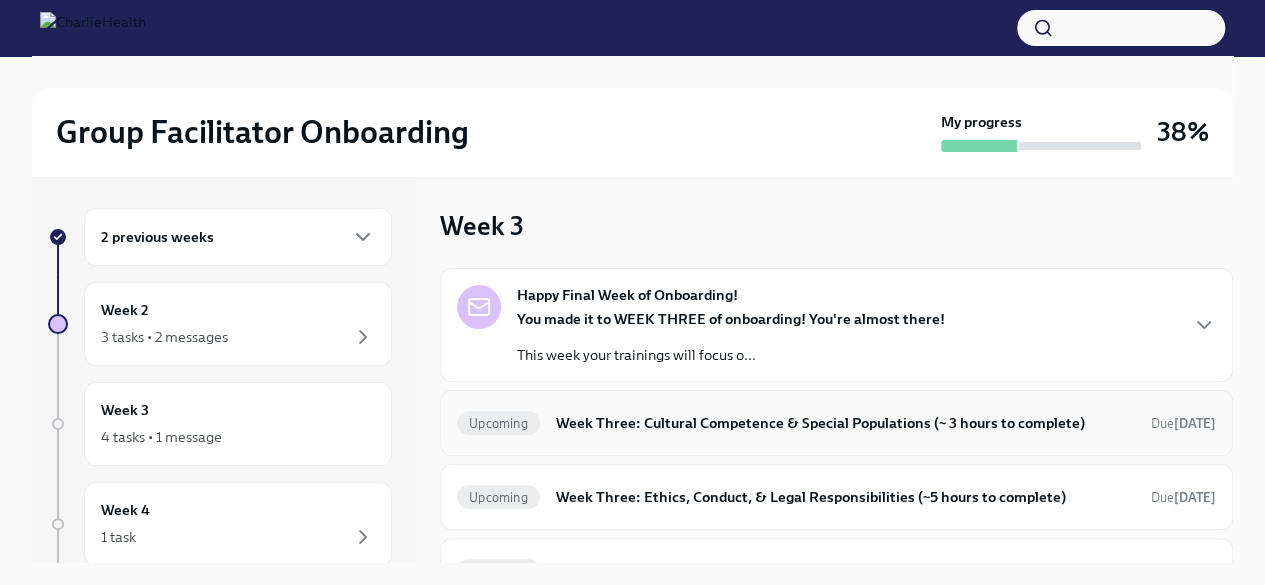 scroll, scrollTop: 135, scrollLeft: 0, axis: vertical 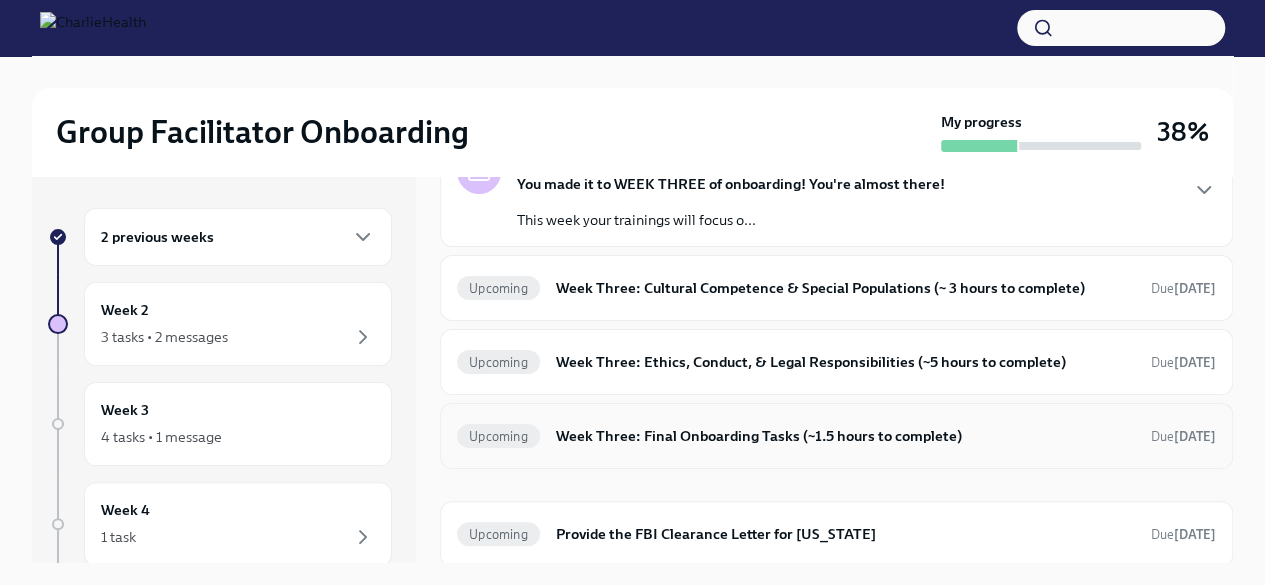 drag, startPoint x: 768, startPoint y: 434, endPoint x: 720, endPoint y: 441, distance: 48.507732 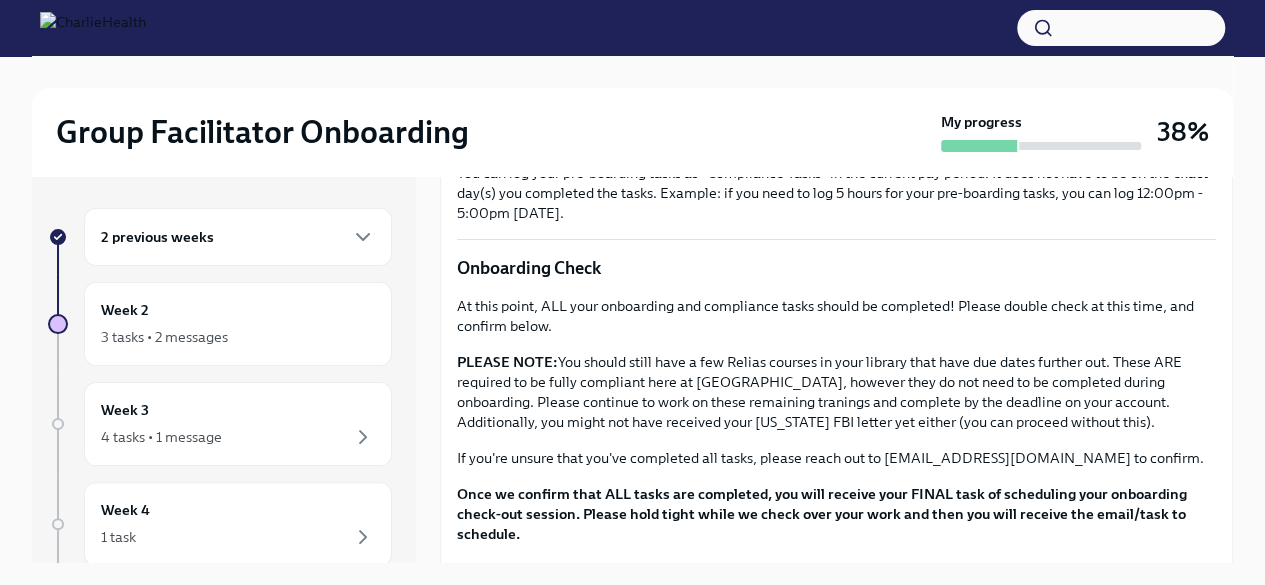 scroll, scrollTop: 1682, scrollLeft: 0, axis: vertical 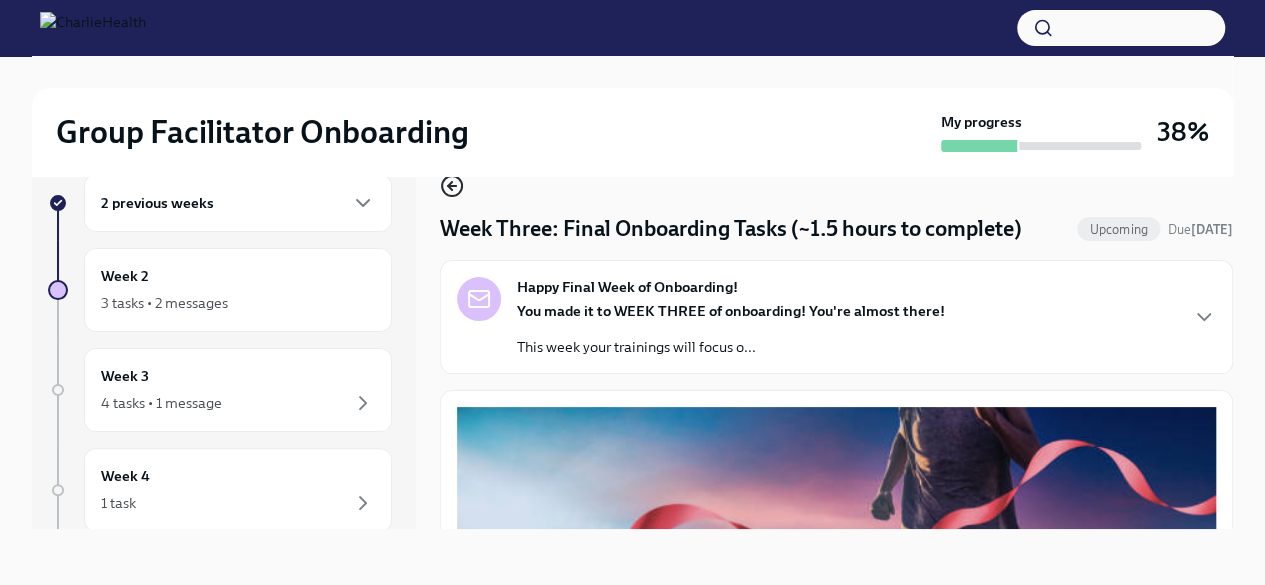 click 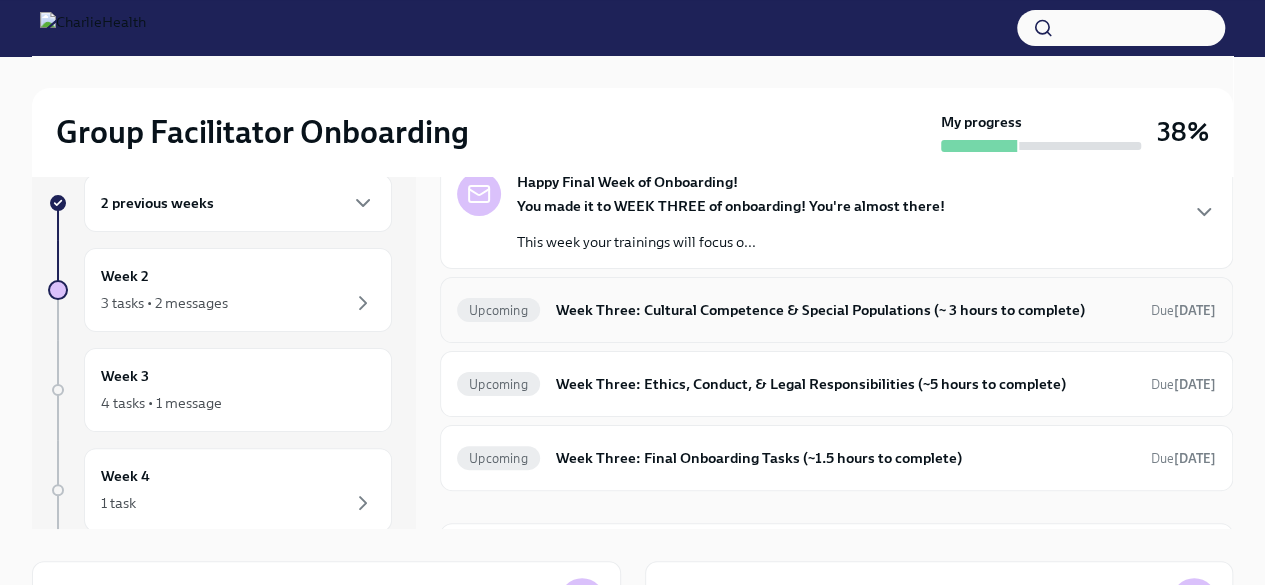 scroll, scrollTop: 81, scrollLeft: 0, axis: vertical 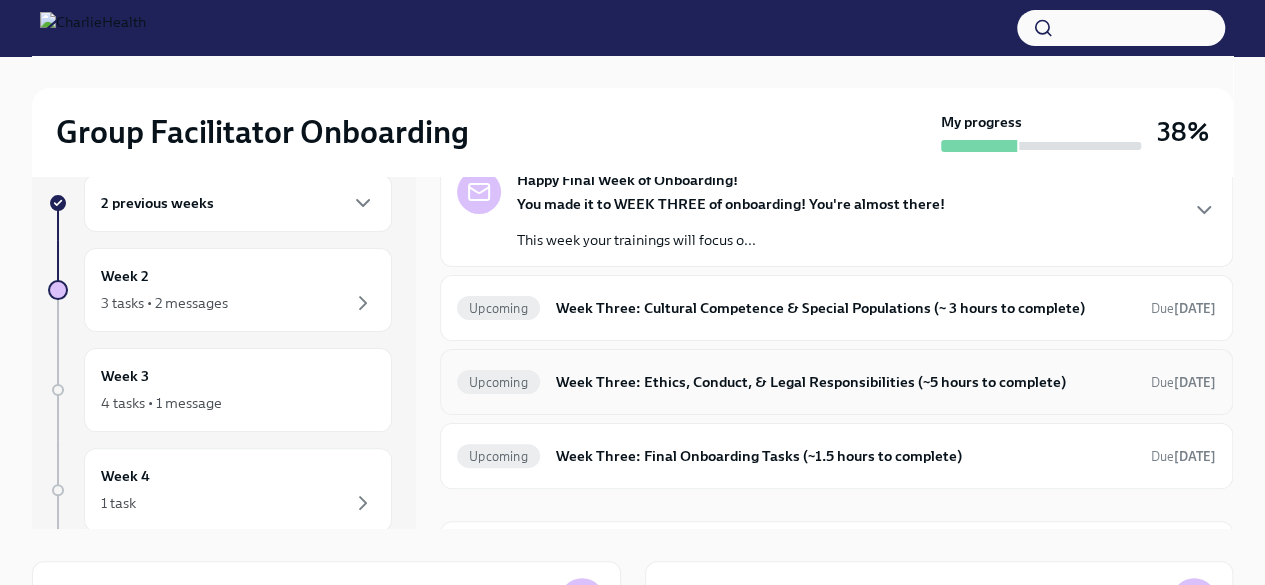 click on "Week Three: Ethics, Conduct, & Legal Responsibilities (~5 hours to complete)" at bounding box center (845, 382) 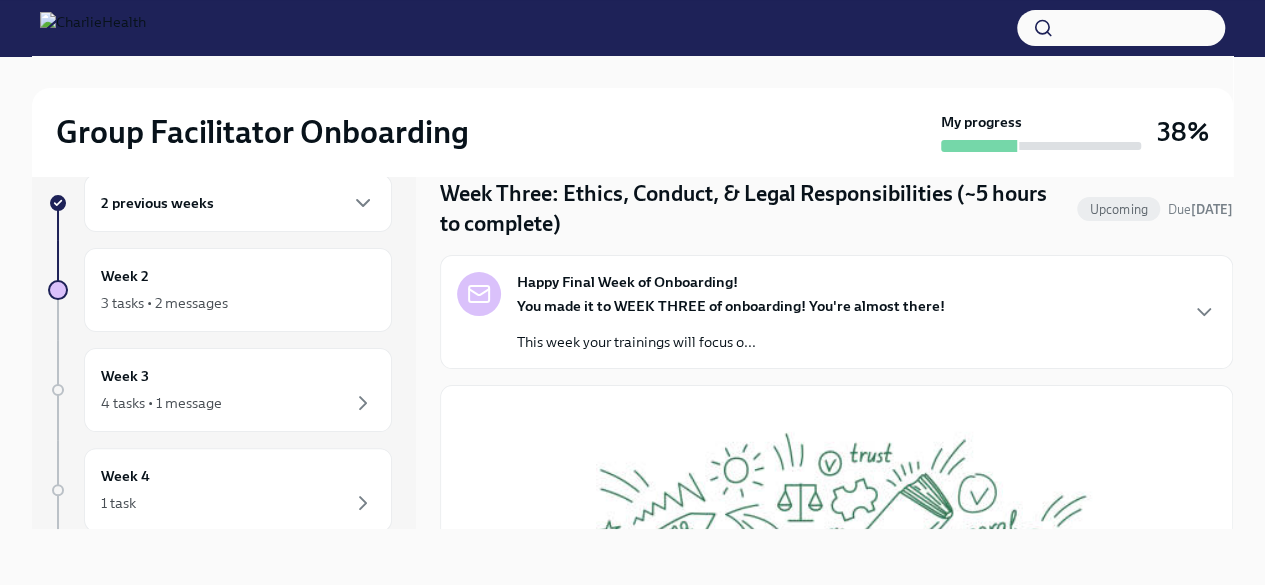 scroll, scrollTop: 0, scrollLeft: 0, axis: both 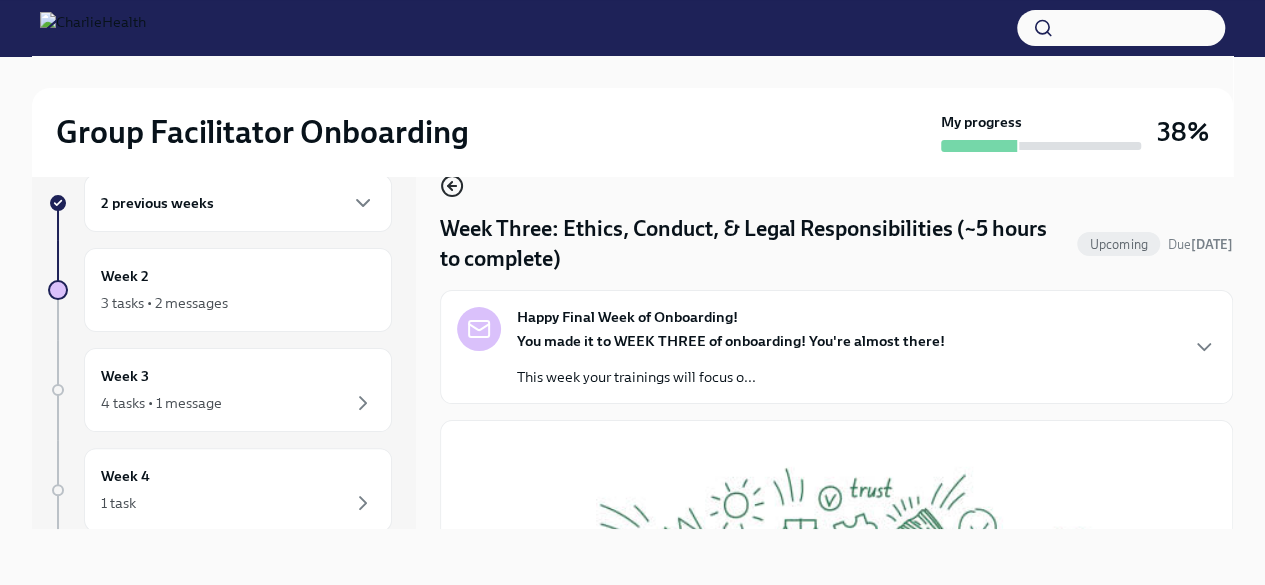 click 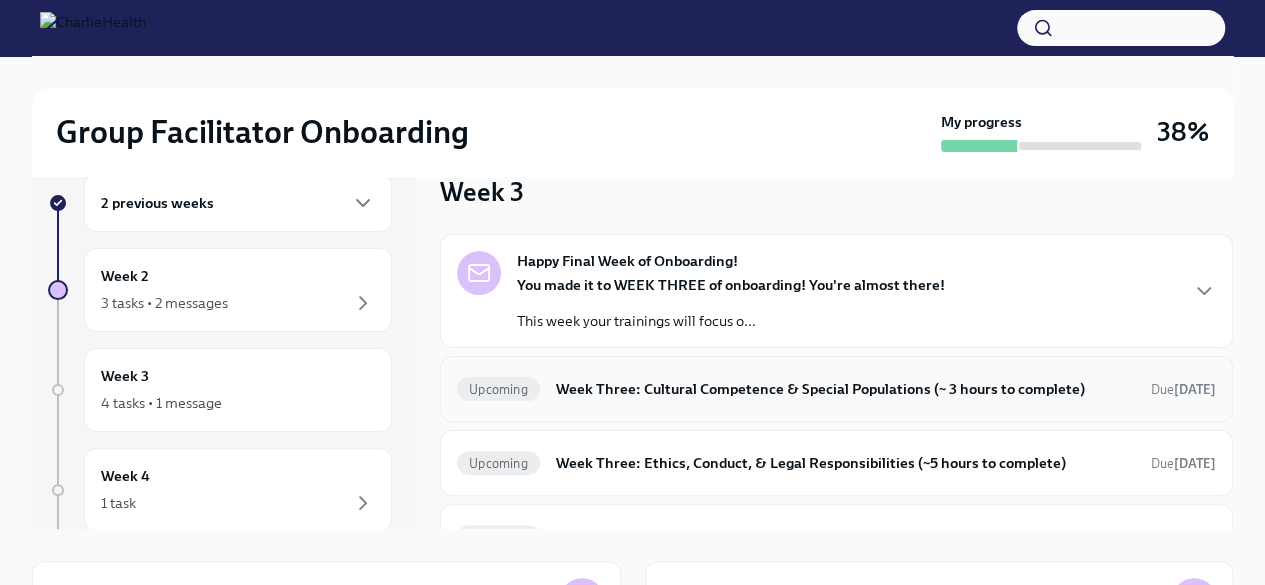 click on "Week Three: Cultural Competence & Special Populations (~ 3 hours to complete)" at bounding box center [845, 389] 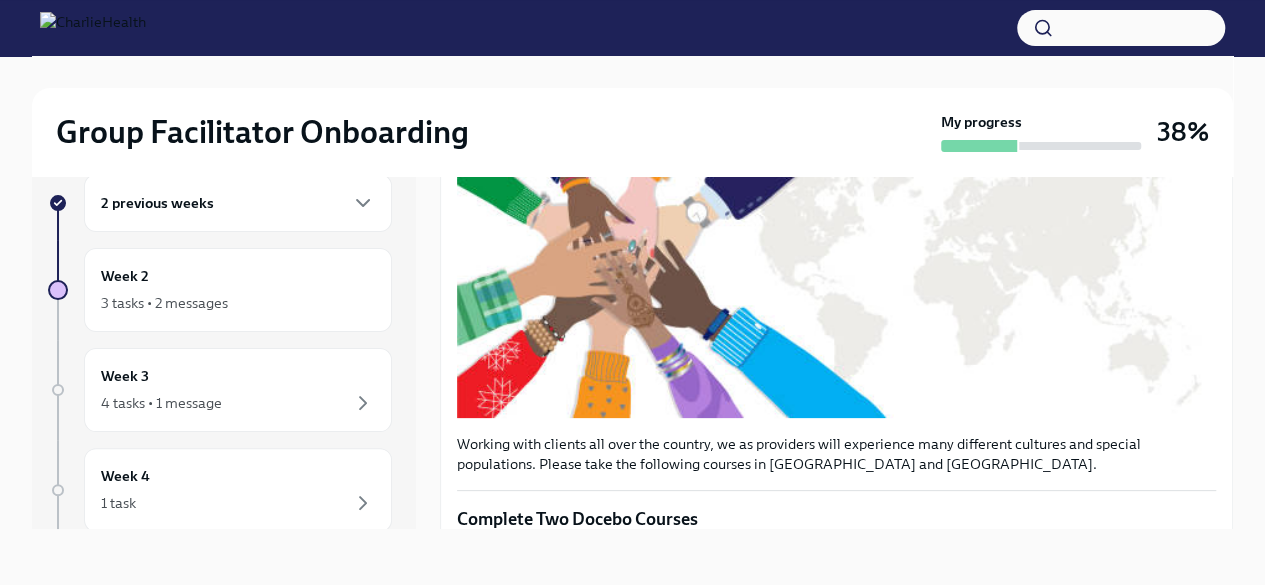 scroll, scrollTop: 542, scrollLeft: 0, axis: vertical 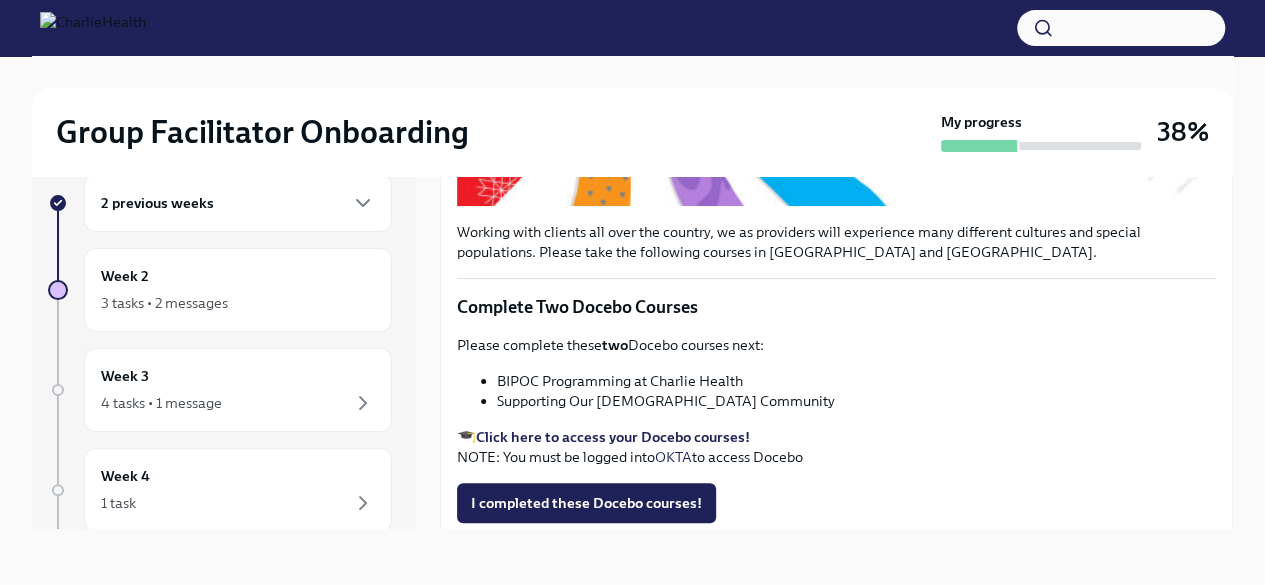 click on "Click here to access your Docebo courses!" at bounding box center (613, 437) 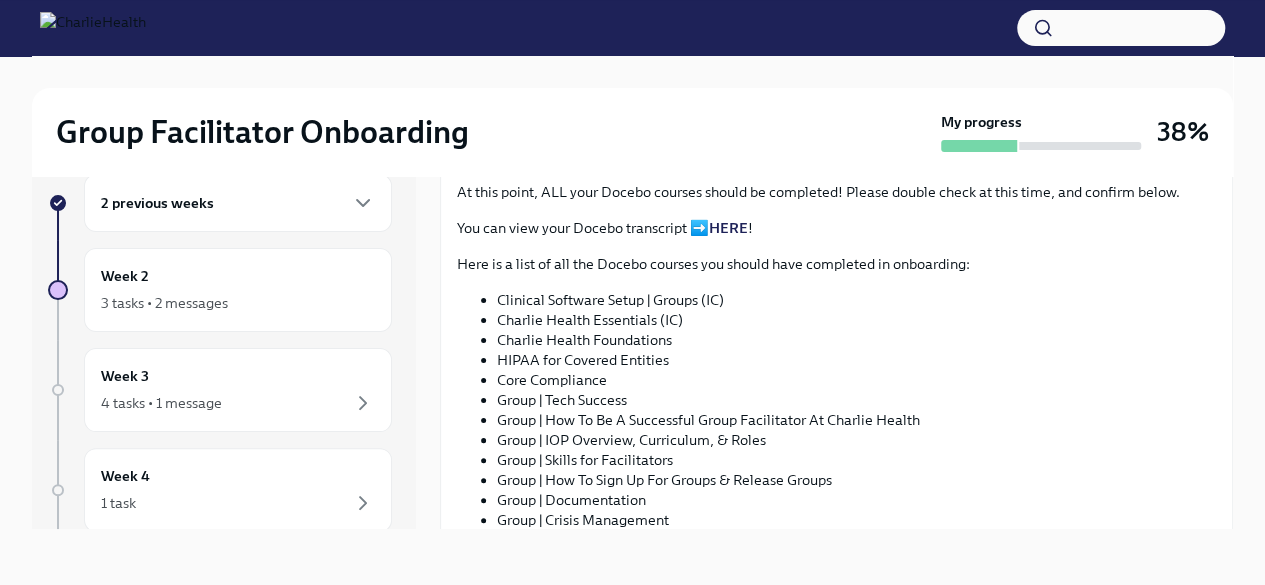 scroll, scrollTop: 1010, scrollLeft: 0, axis: vertical 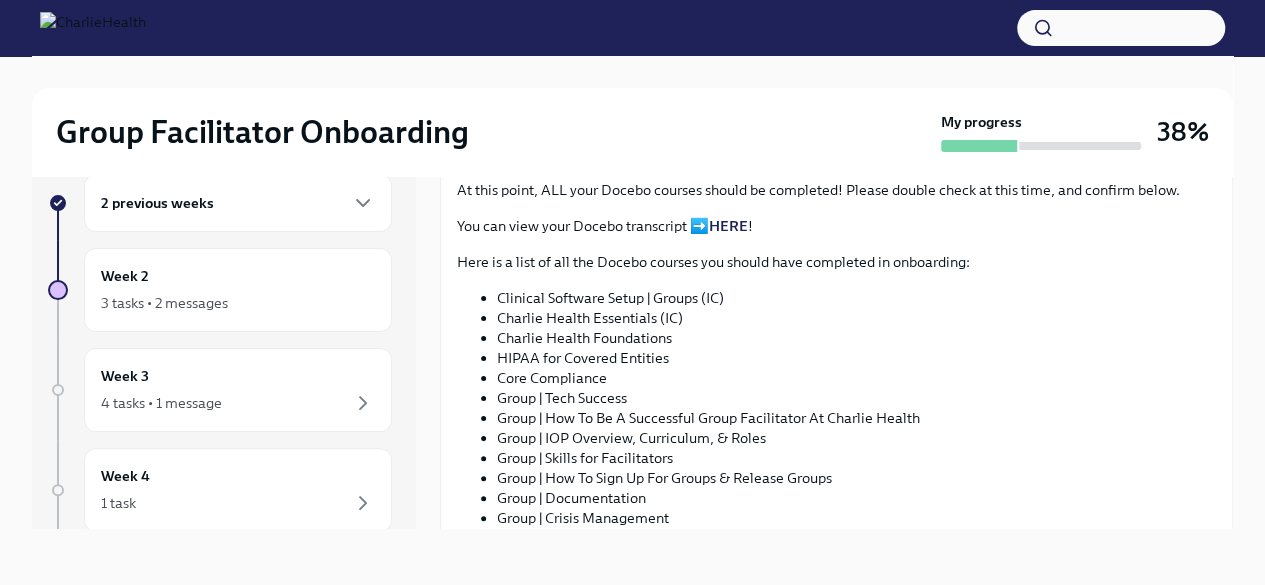 click on "HERE" at bounding box center [728, 226] 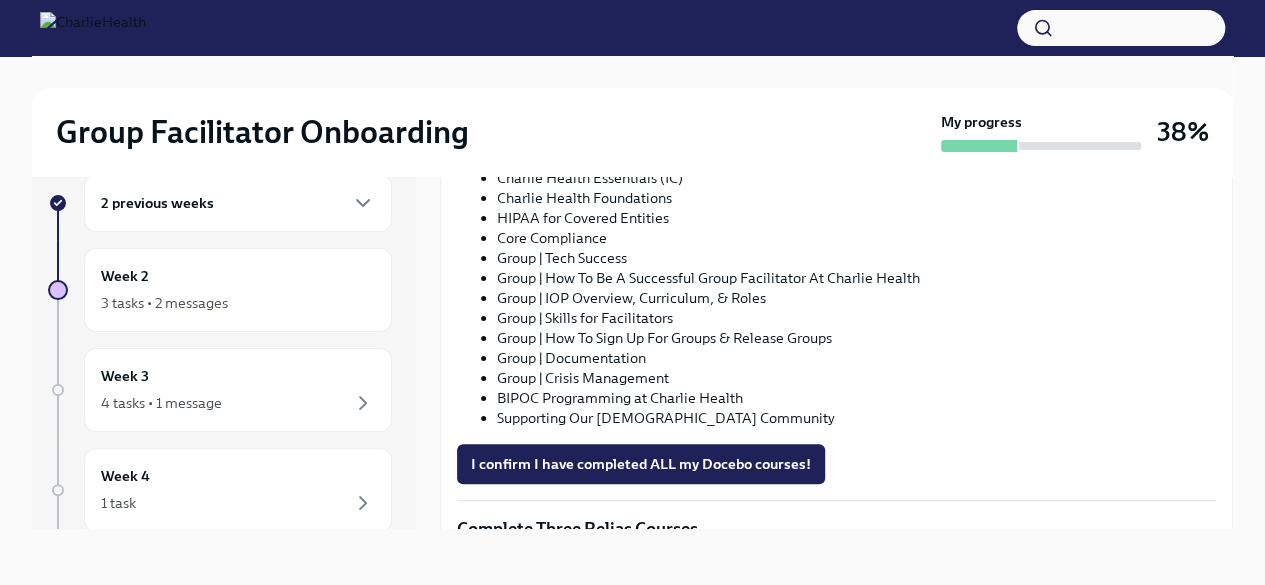 scroll, scrollTop: 1152, scrollLeft: 0, axis: vertical 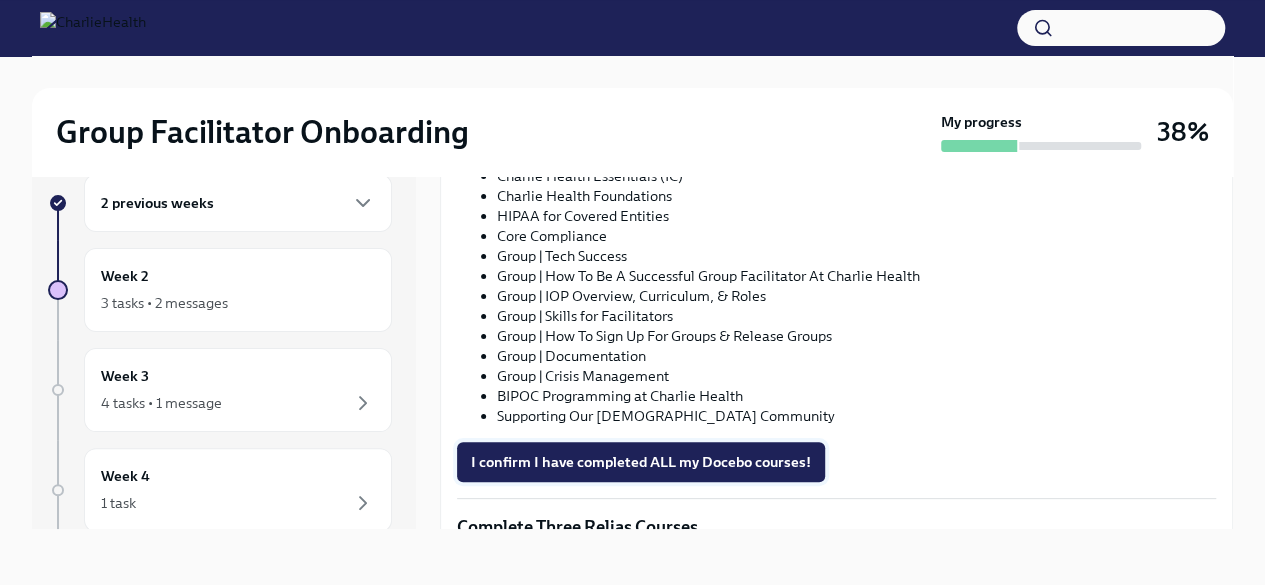click on "I confirm I have completed ALL my Docebo courses!" at bounding box center (641, 462) 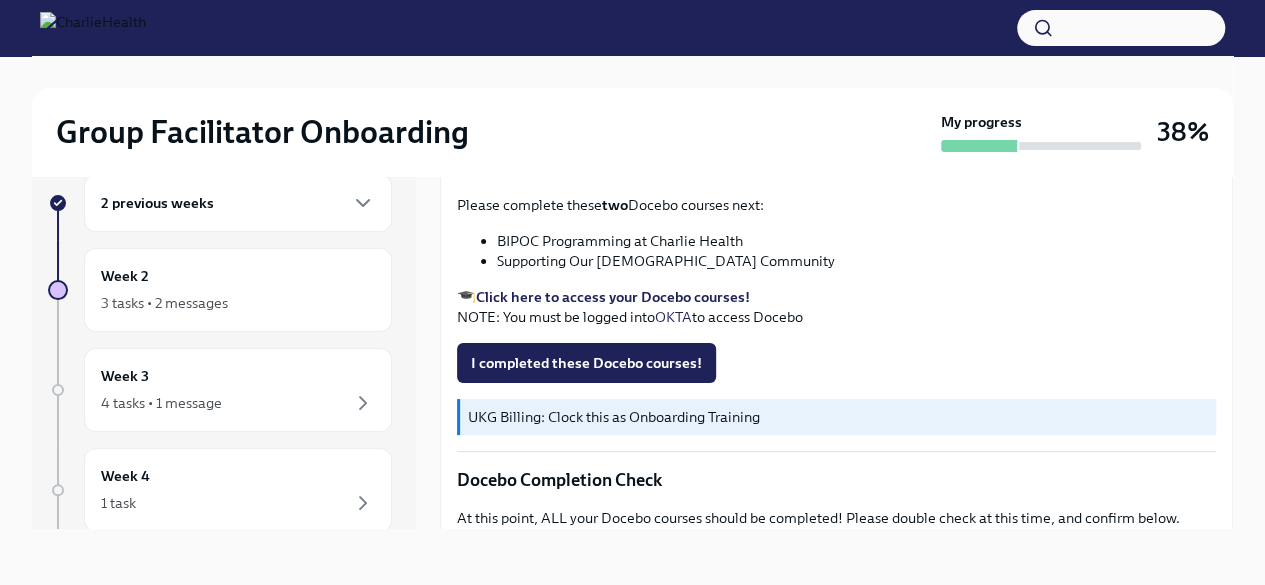 scroll, scrollTop: 682, scrollLeft: 0, axis: vertical 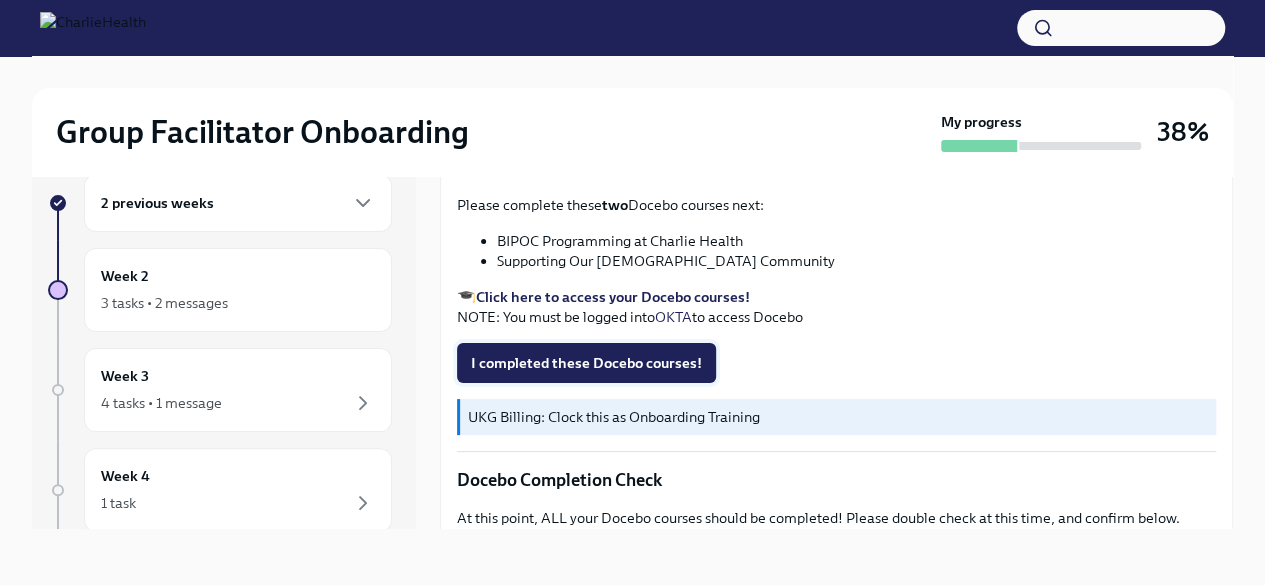 click on "I completed these Docebo courses!" at bounding box center [586, 363] 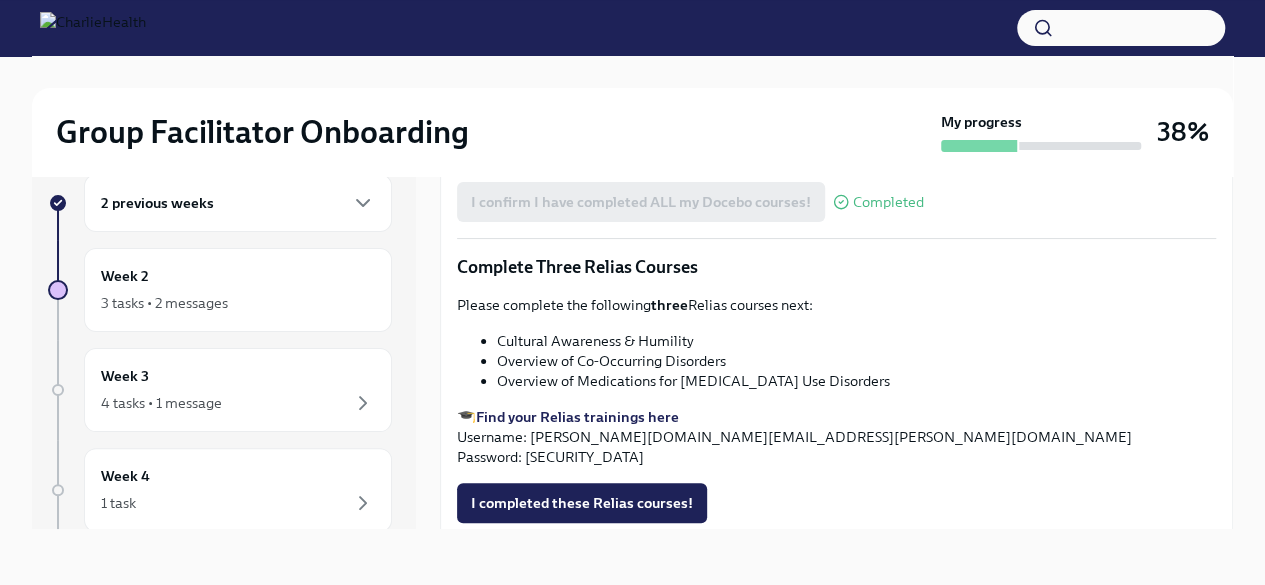 scroll, scrollTop: 1484, scrollLeft: 0, axis: vertical 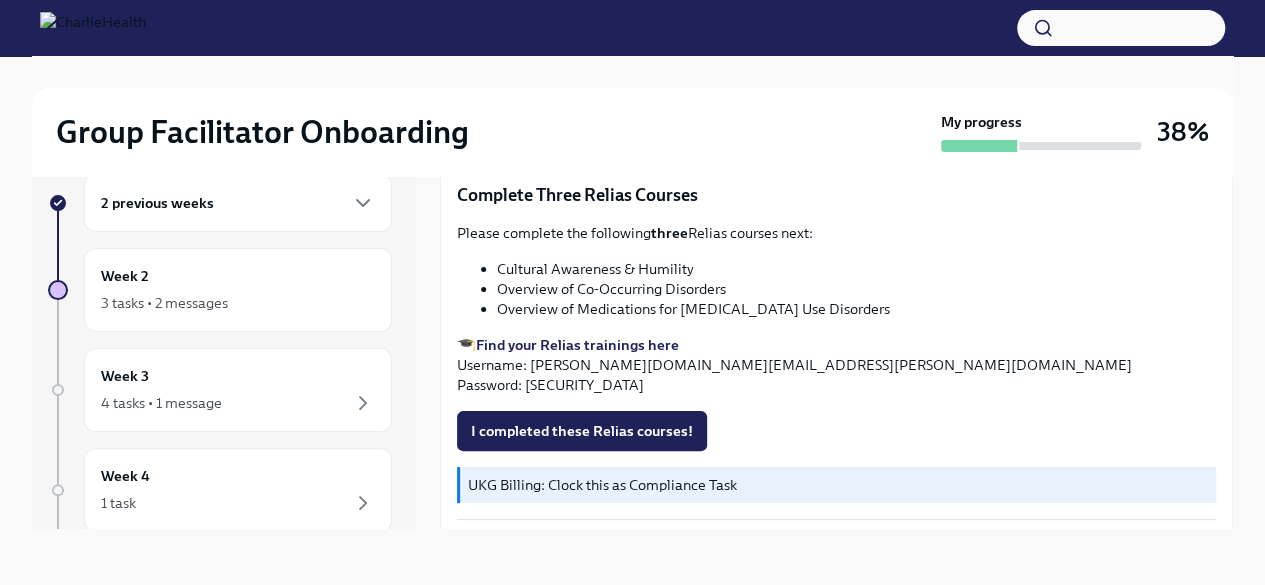 click on "Find your Relias trainings here" at bounding box center (577, 345) 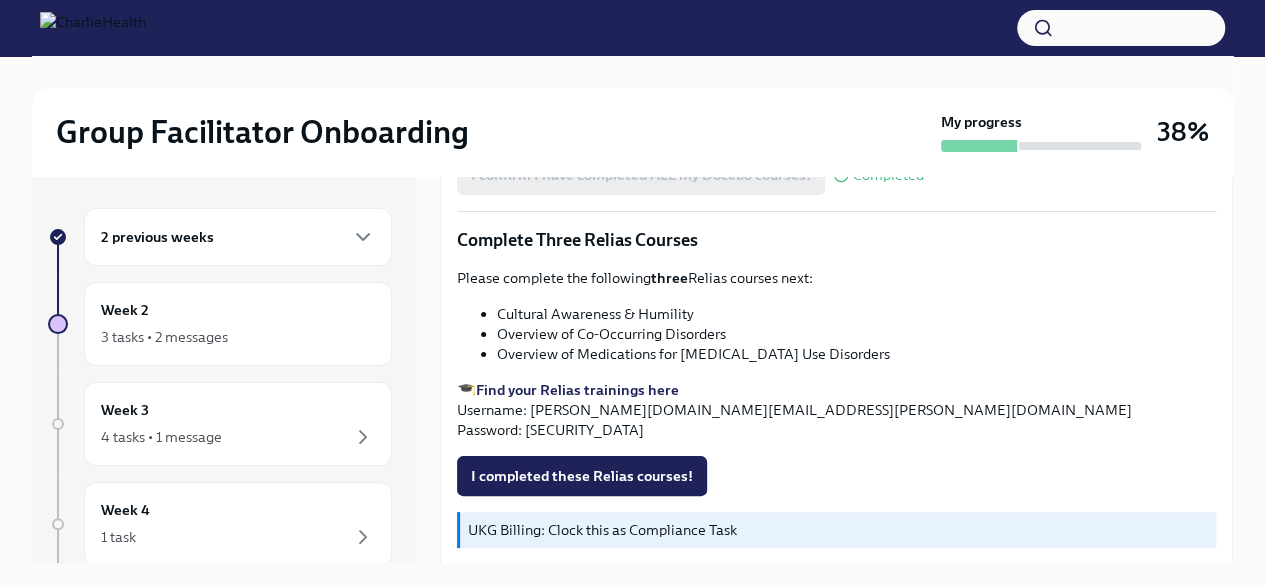 scroll, scrollTop: 1484, scrollLeft: 0, axis: vertical 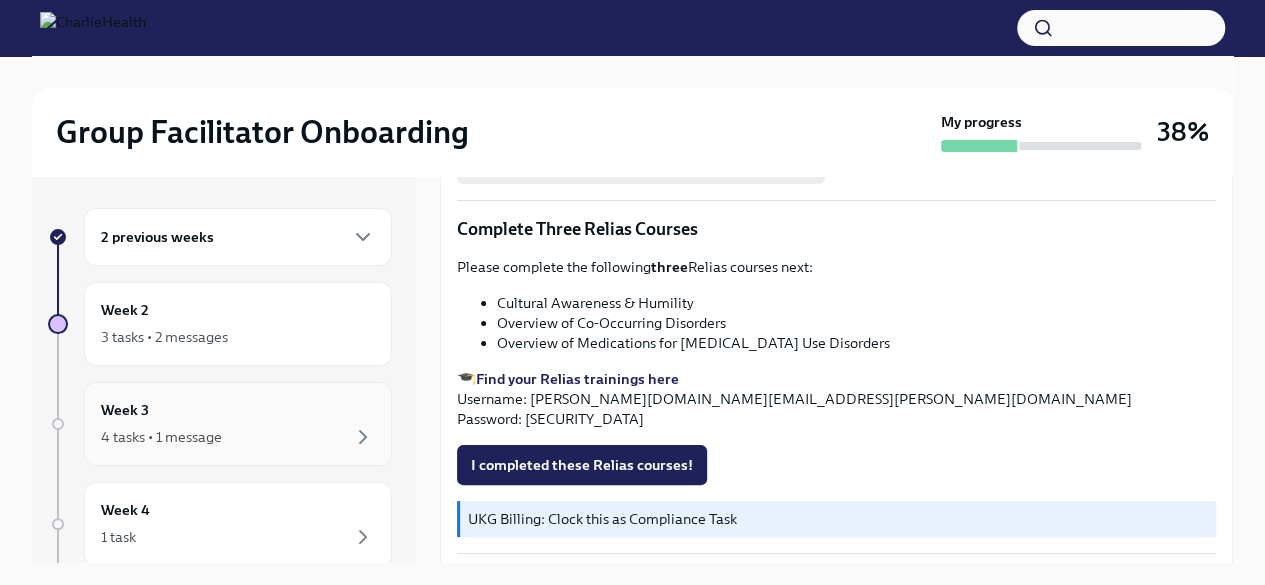 click on "4 tasks • 1 message" at bounding box center (238, 437) 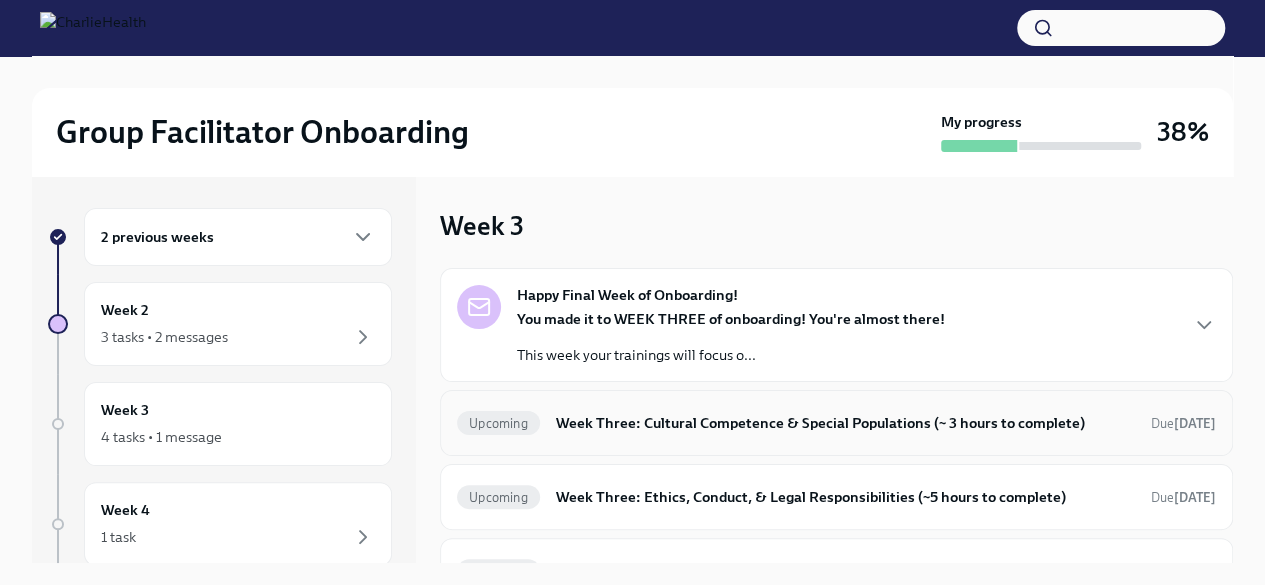 scroll, scrollTop: 69, scrollLeft: 0, axis: vertical 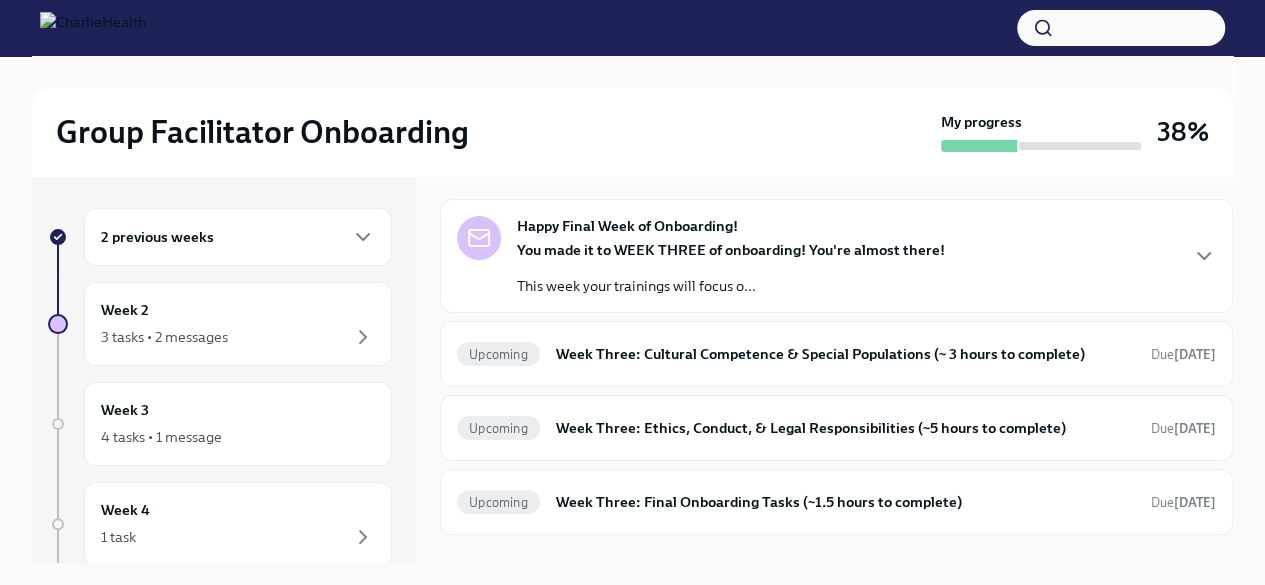click on "You made it to WEEK THREE of onboarding! You're almost there!" at bounding box center (731, 250) 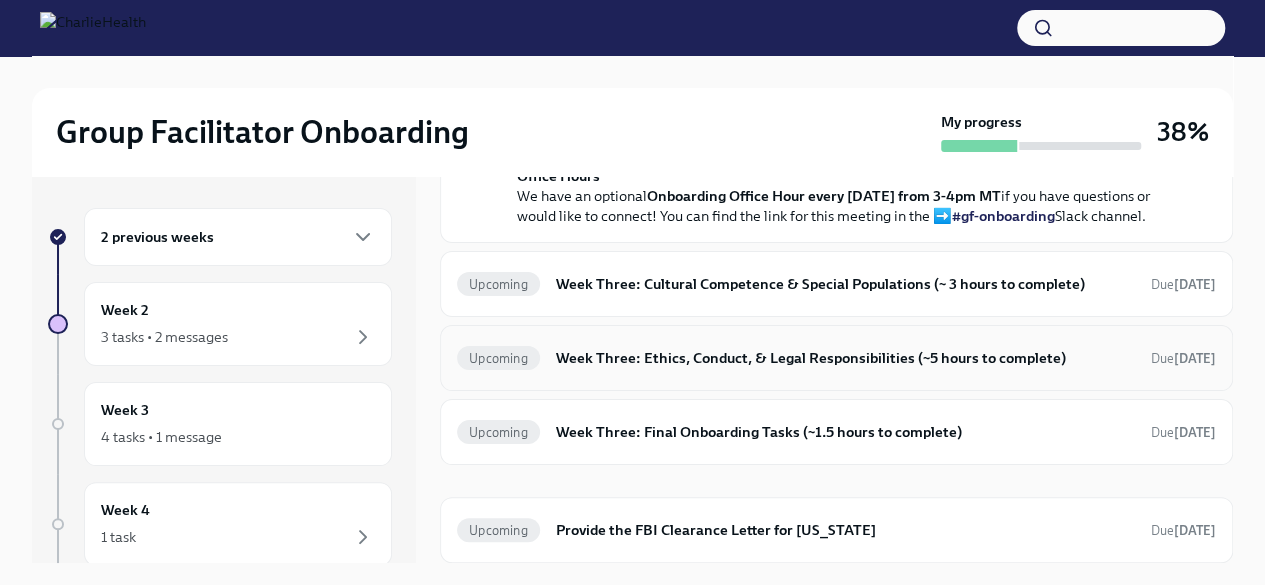 scroll, scrollTop: 884, scrollLeft: 0, axis: vertical 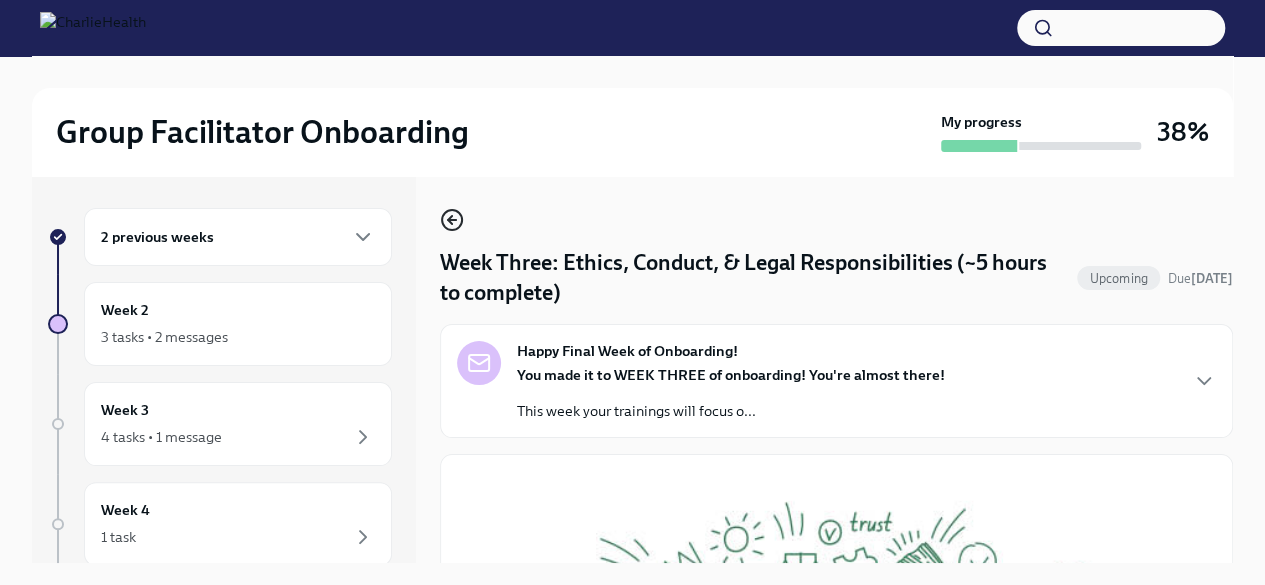 click 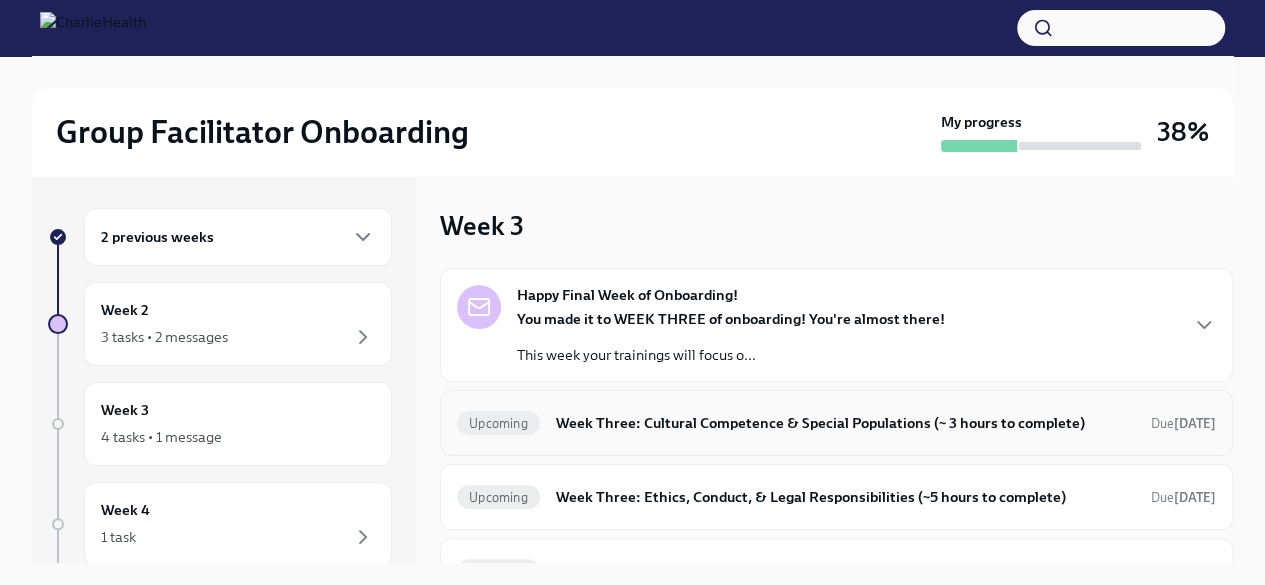 click on "Week Three: Cultural Competence & Special Populations (~ 3 hours to complete)" at bounding box center (845, 423) 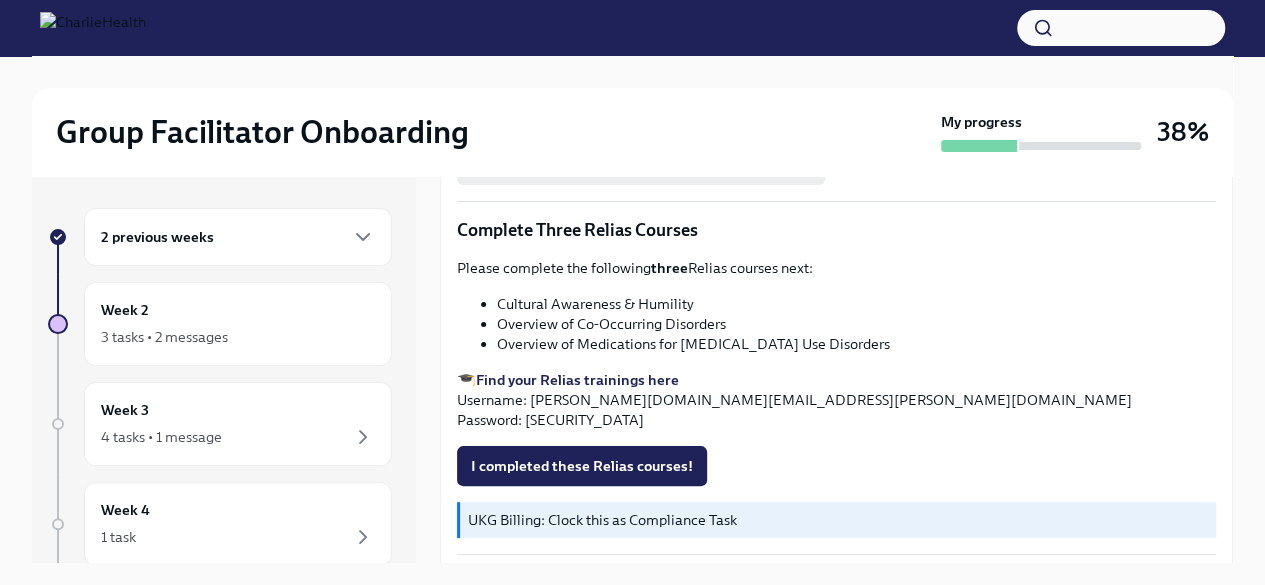 scroll, scrollTop: 1484, scrollLeft: 0, axis: vertical 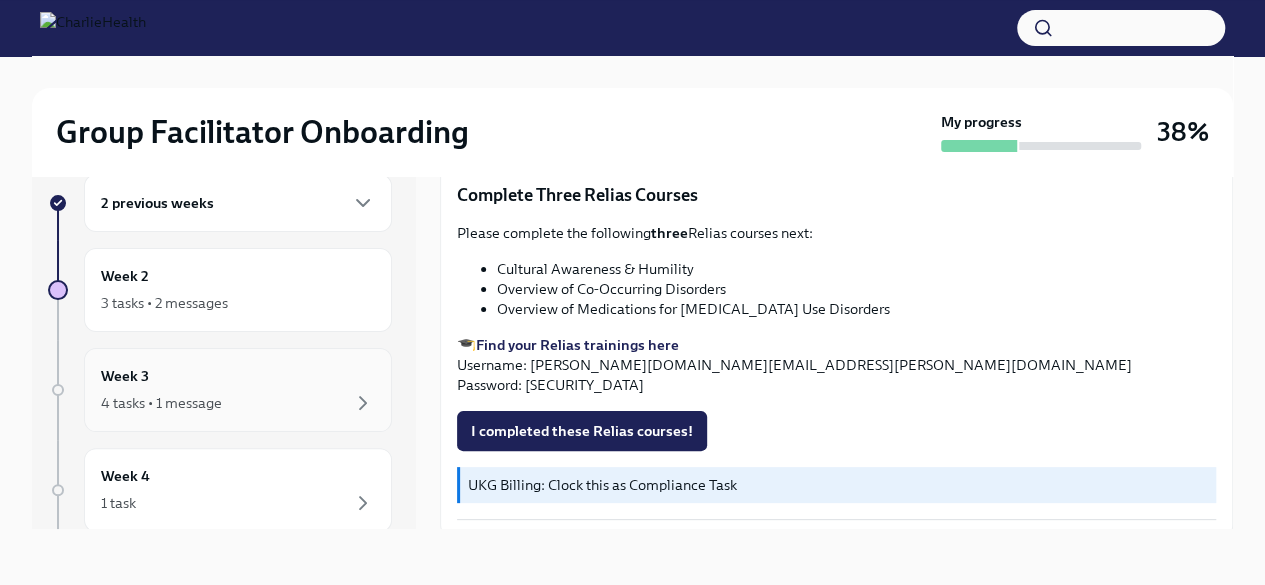 click on "Week 3 4 tasks • 1 message" at bounding box center (238, 390) 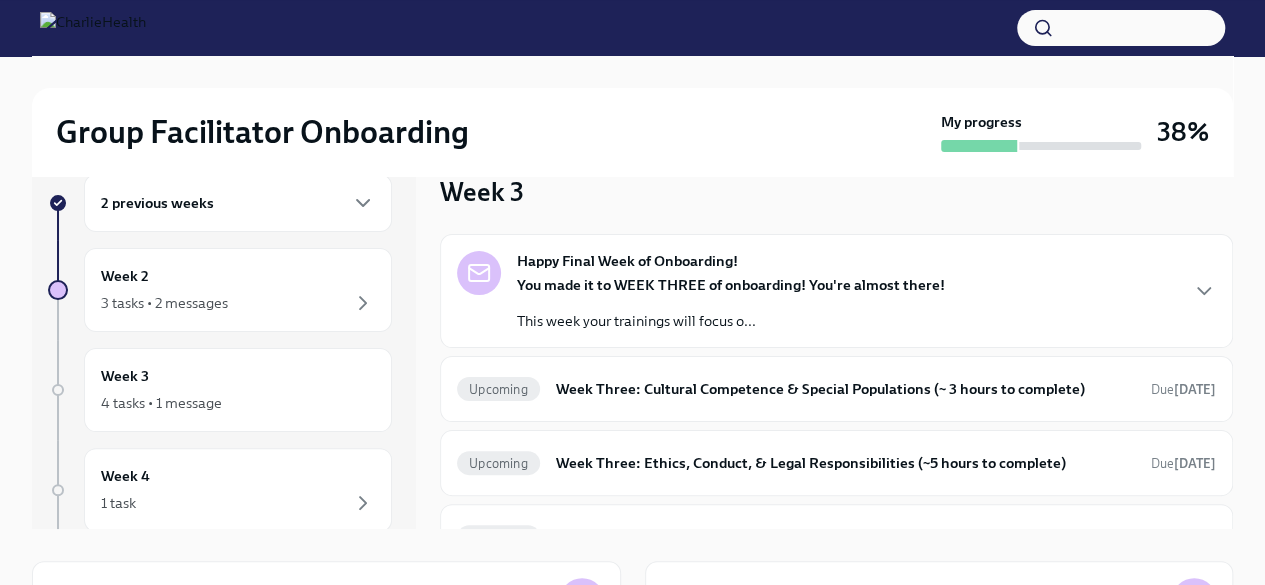 scroll, scrollTop: 7, scrollLeft: 0, axis: vertical 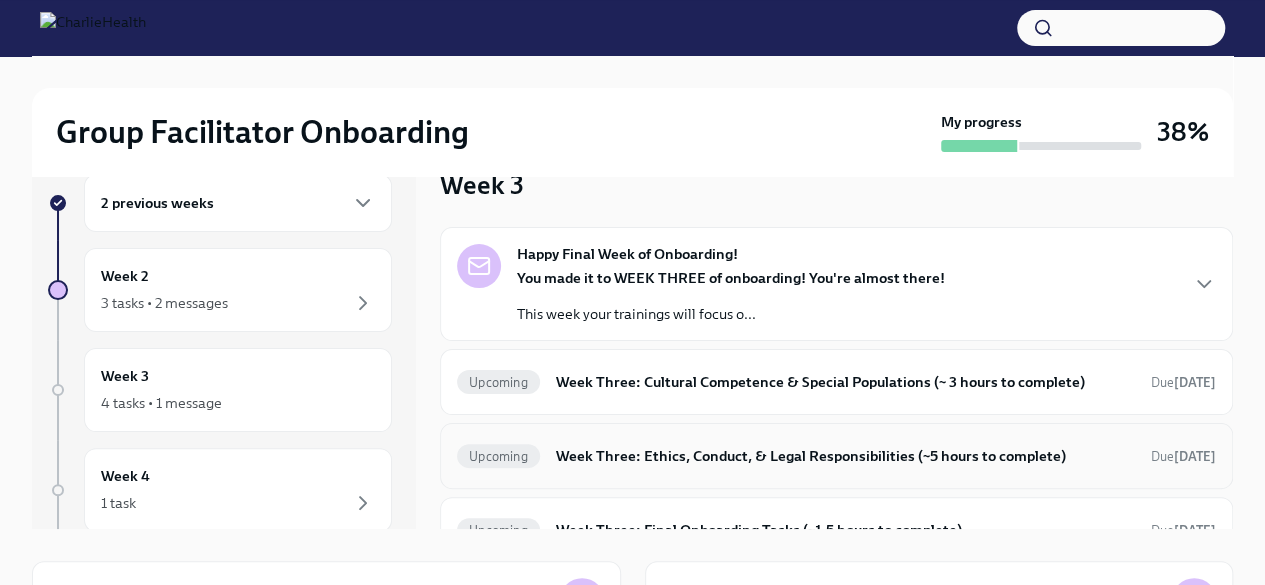 click on "Week Three: Ethics, Conduct, & Legal Responsibilities (~5 hours to complete)" at bounding box center [845, 456] 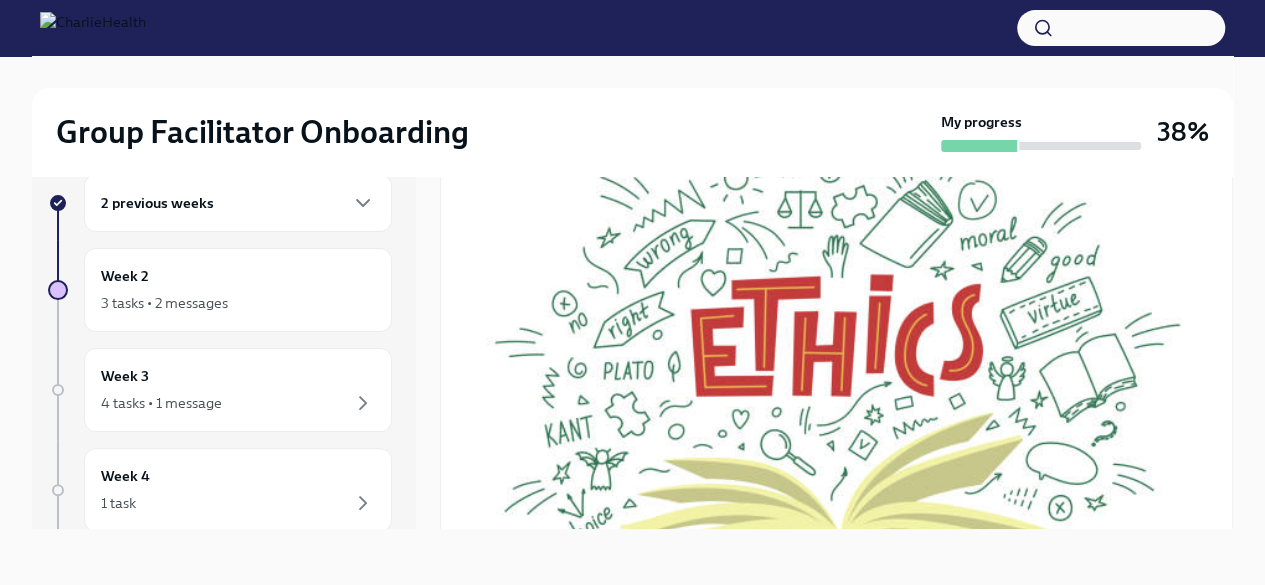 scroll, scrollTop: 326, scrollLeft: 0, axis: vertical 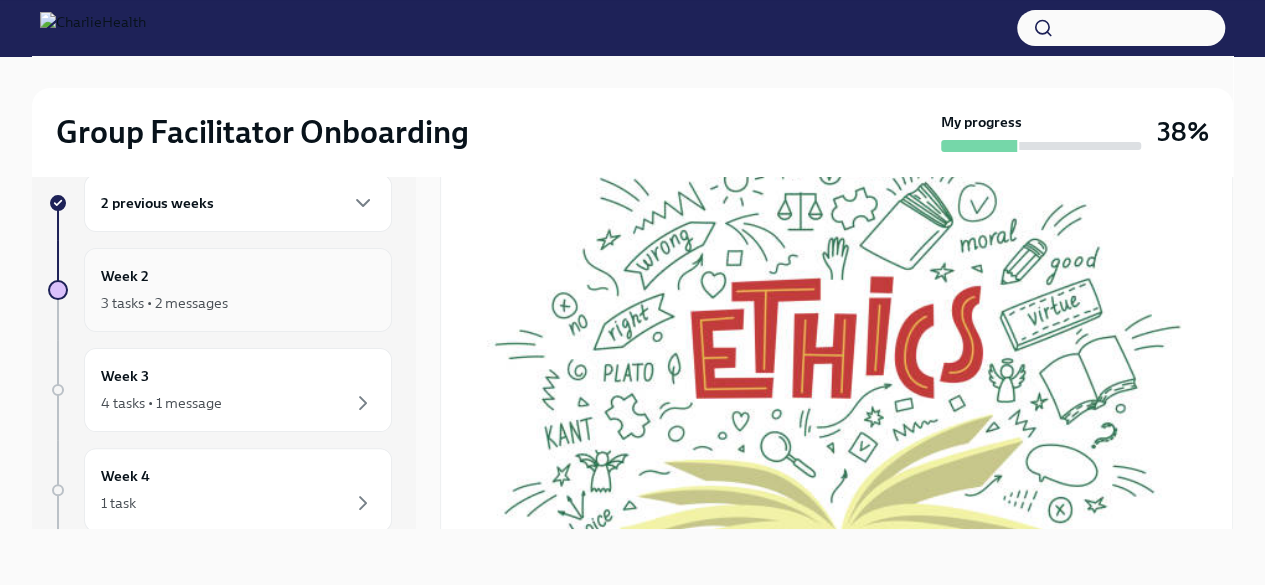 click on "3 tasks • 2 messages" at bounding box center [164, 303] 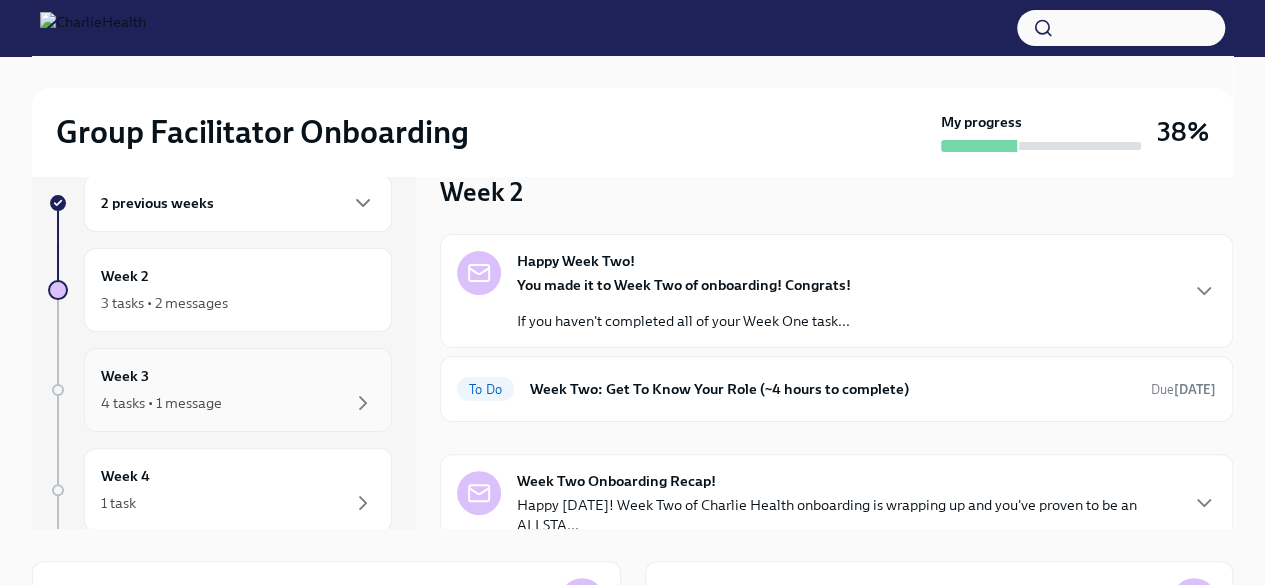 click on "4 tasks • 1 message" at bounding box center (238, 403) 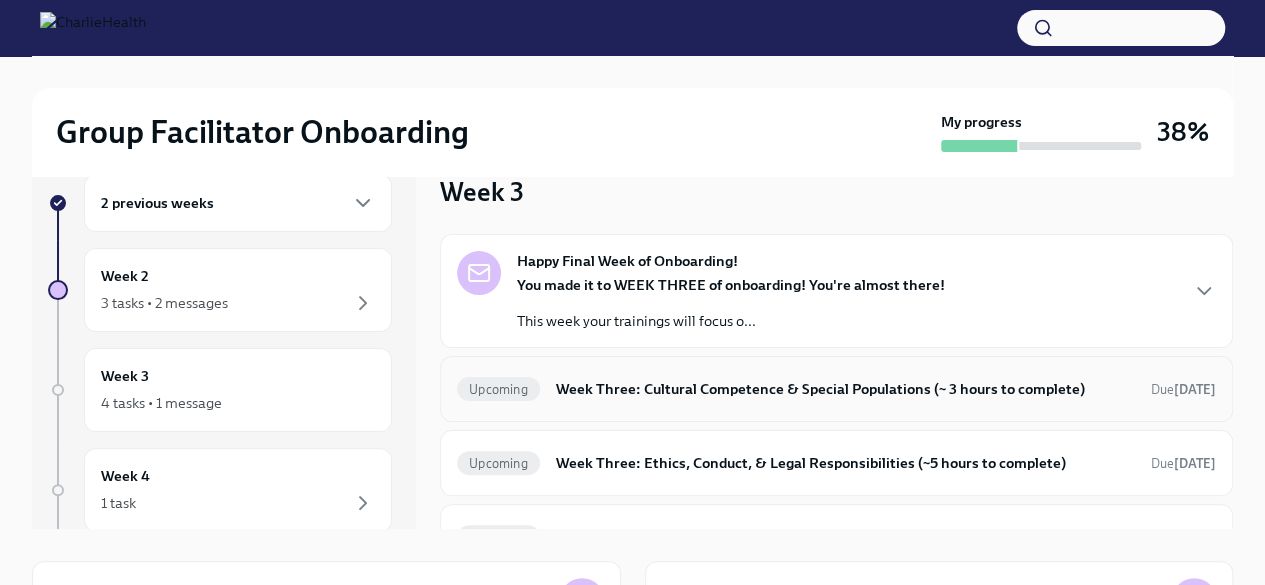 scroll, scrollTop: 122, scrollLeft: 0, axis: vertical 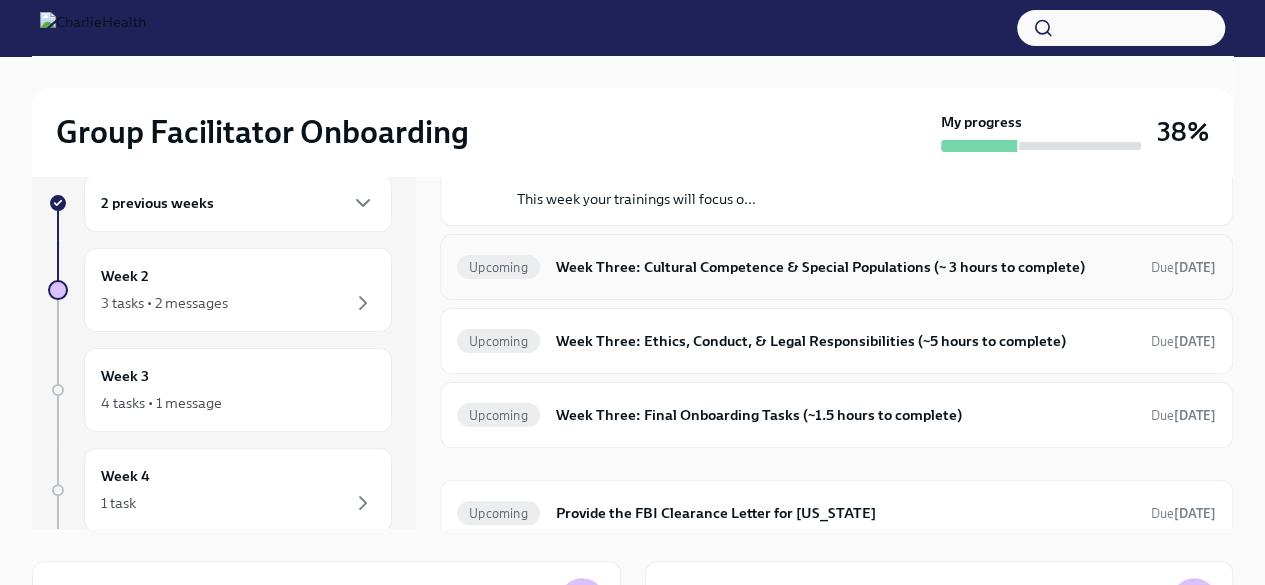 click on "Week Three: Cultural Competence & Special Populations (~ 3 hours to complete)" at bounding box center [845, 267] 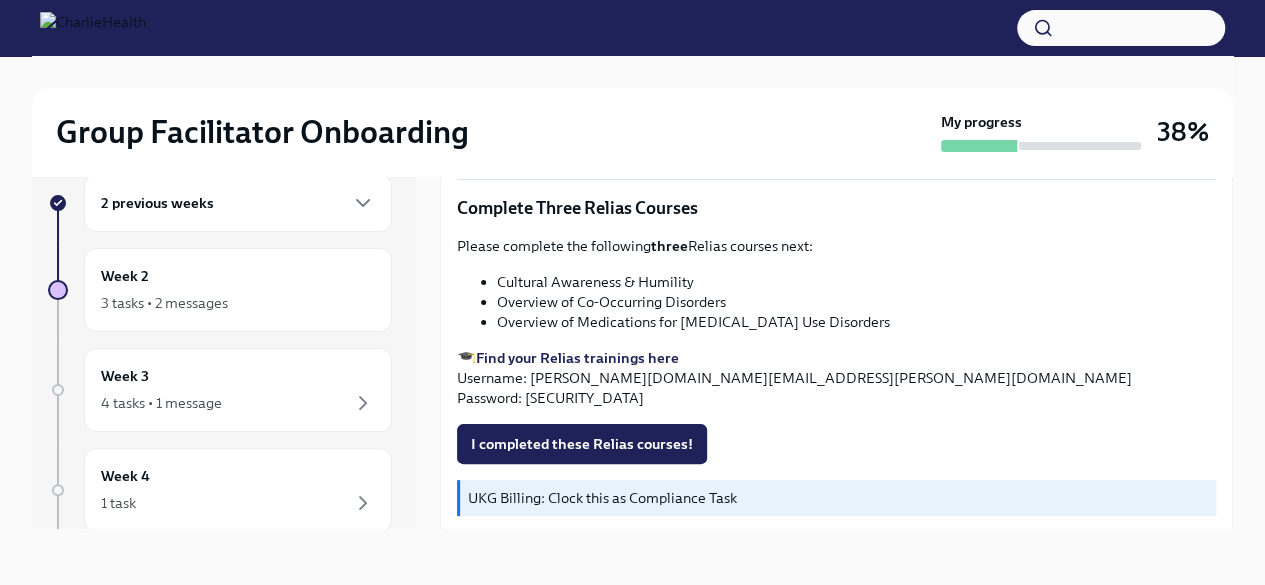 scroll, scrollTop: 1484, scrollLeft: 0, axis: vertical 